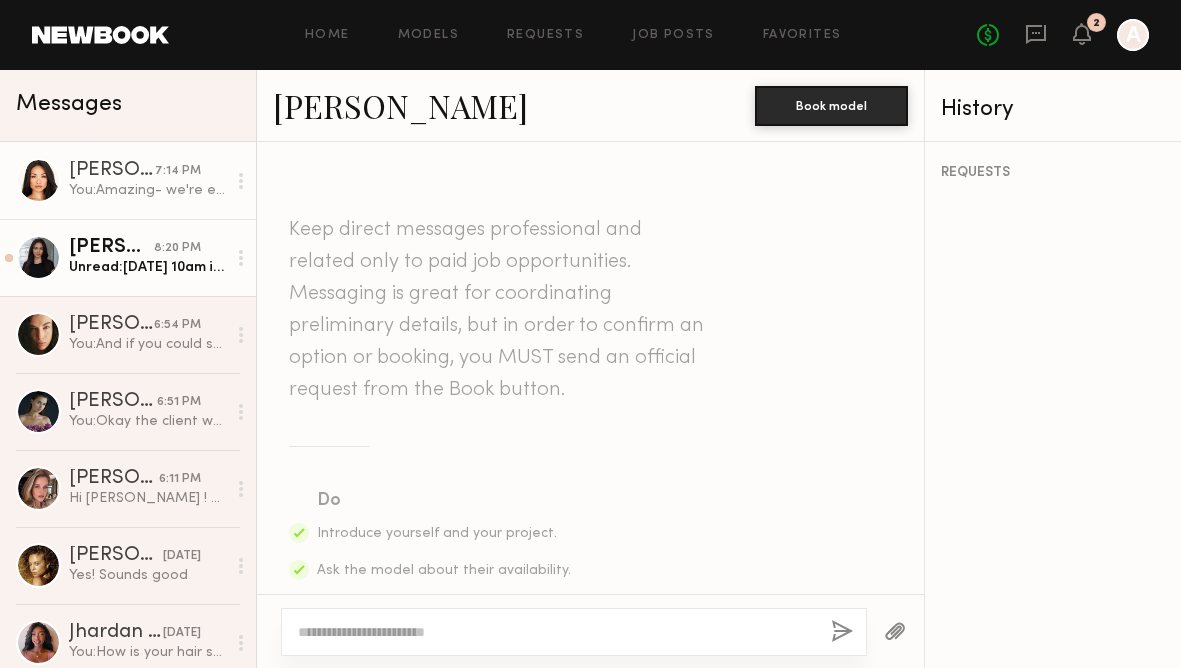 click on "Haley A. 8:20 PM Unread:  Thursday 10am it is ☺️!" 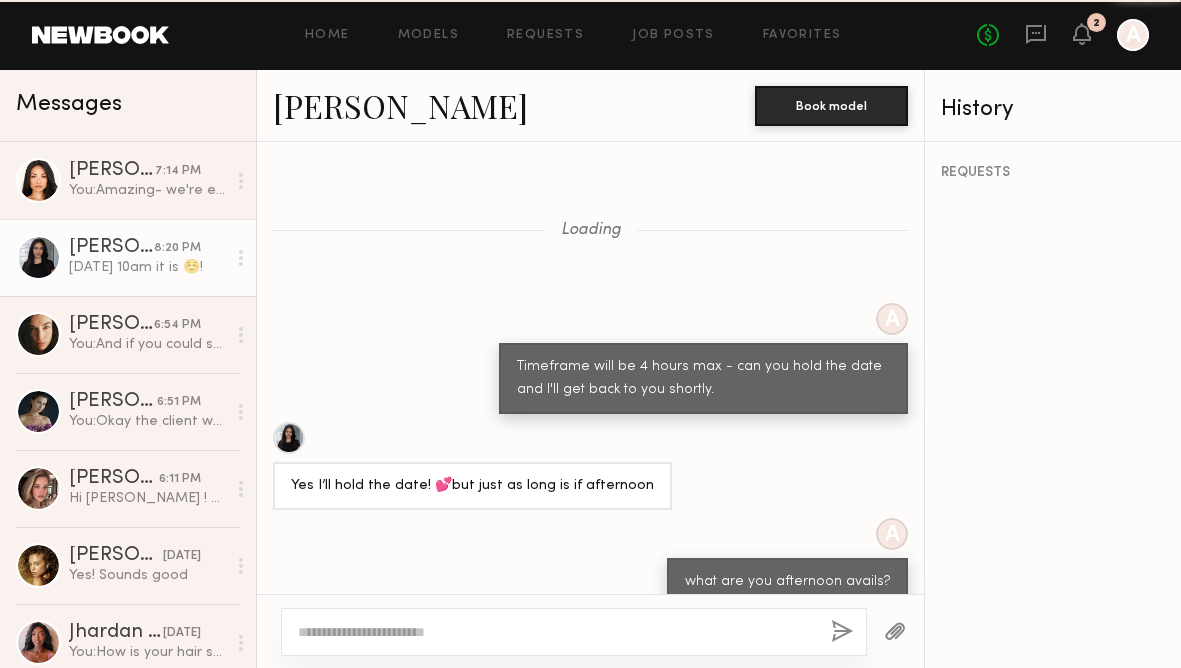scroll, scrollTop: 977, scrollLeft: 0, axis: vertical 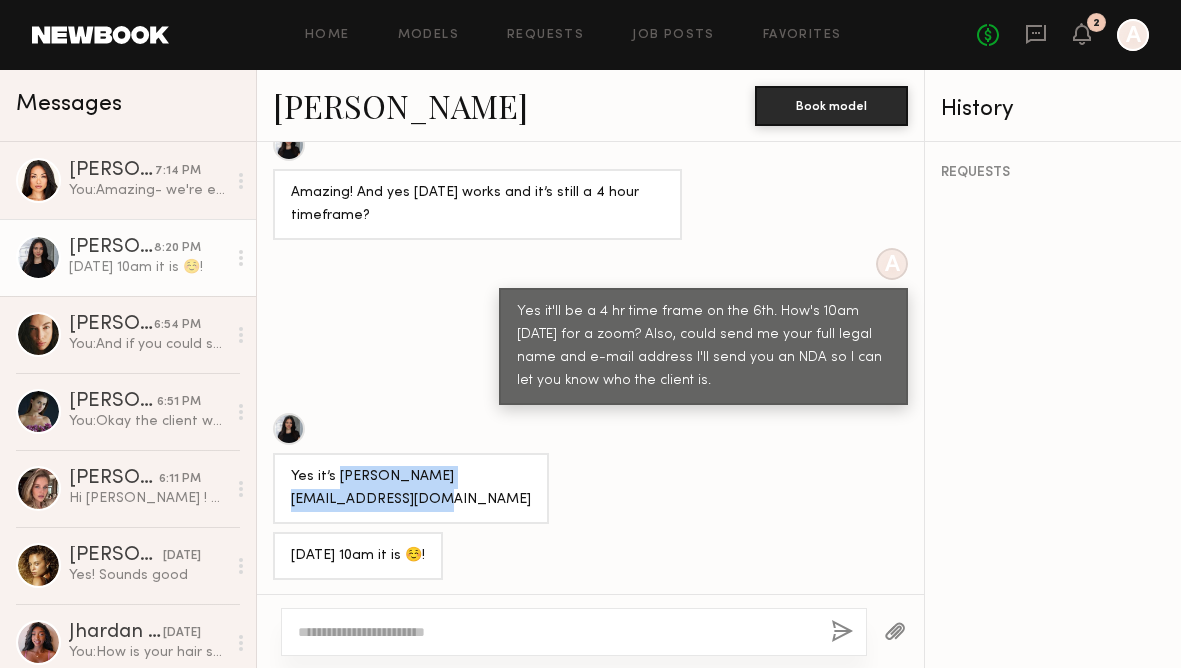 drag, startPoint x: 465, startPoint y: 496, endPoint x: 338, endPoint y: 474, distance: 128.89143 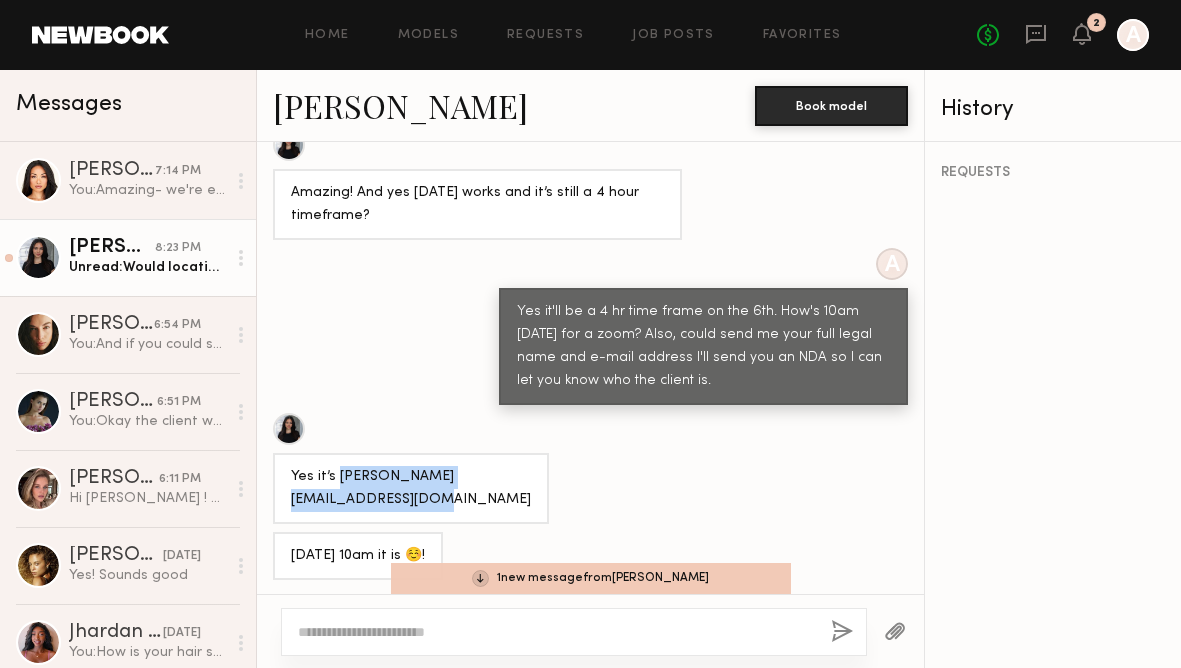 click on "8:23 PM" 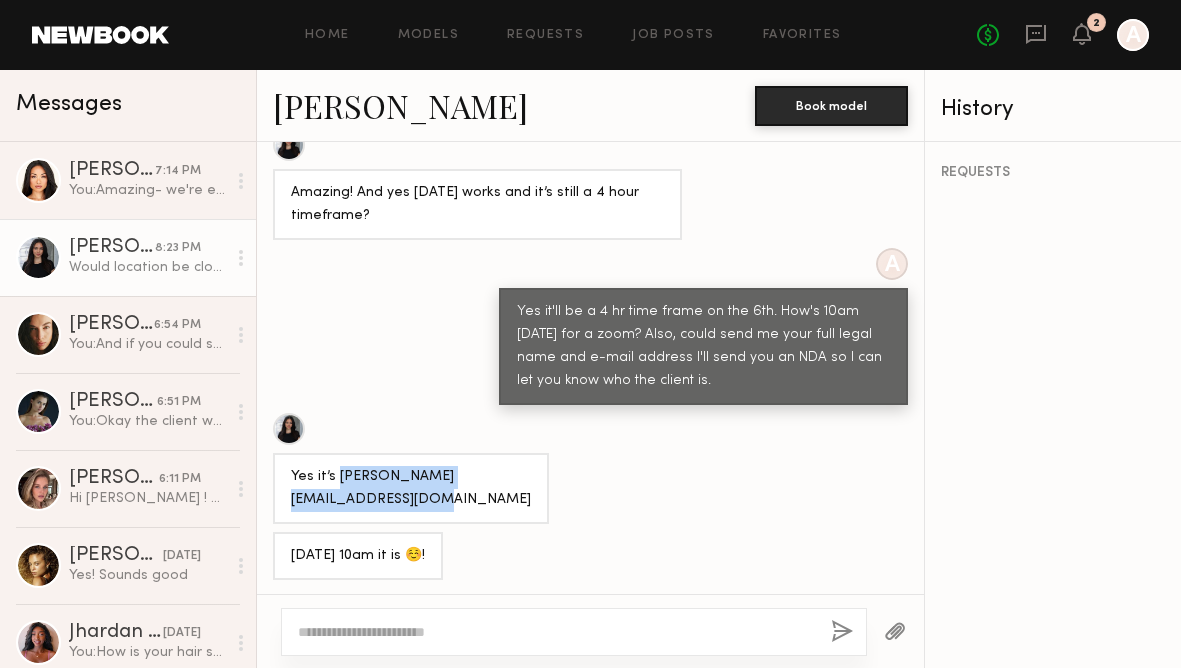 scroll, scrollTop: 1231, scrollLeft: 0, axis: vertical 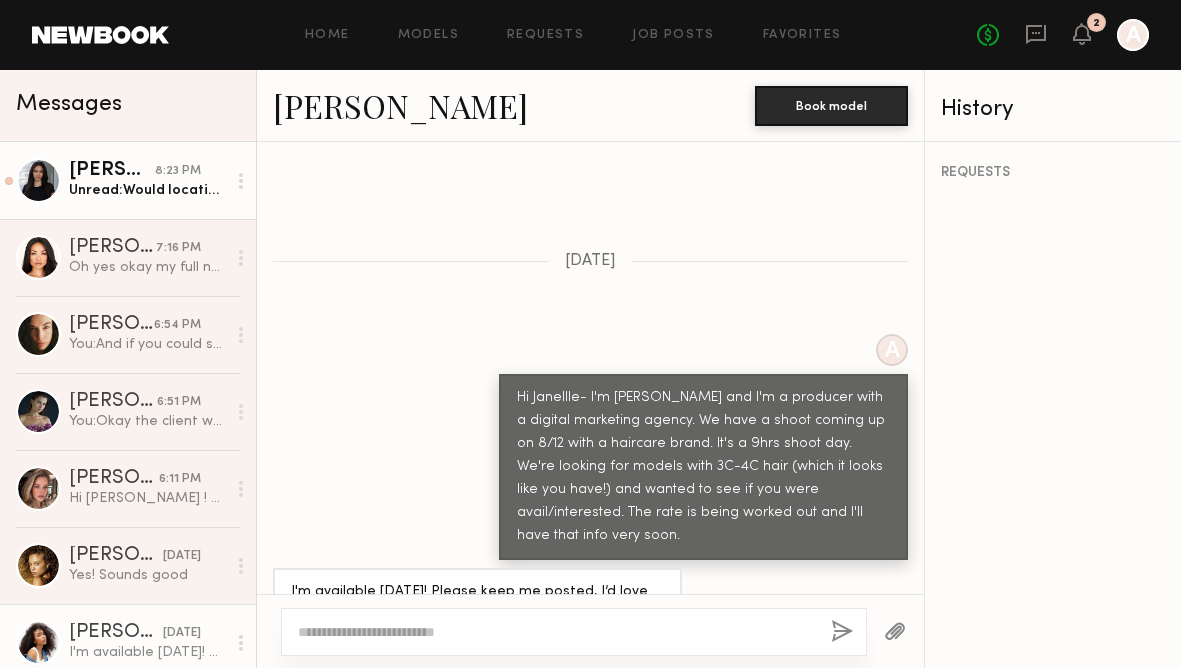 click on "[PERSON_NAME]" 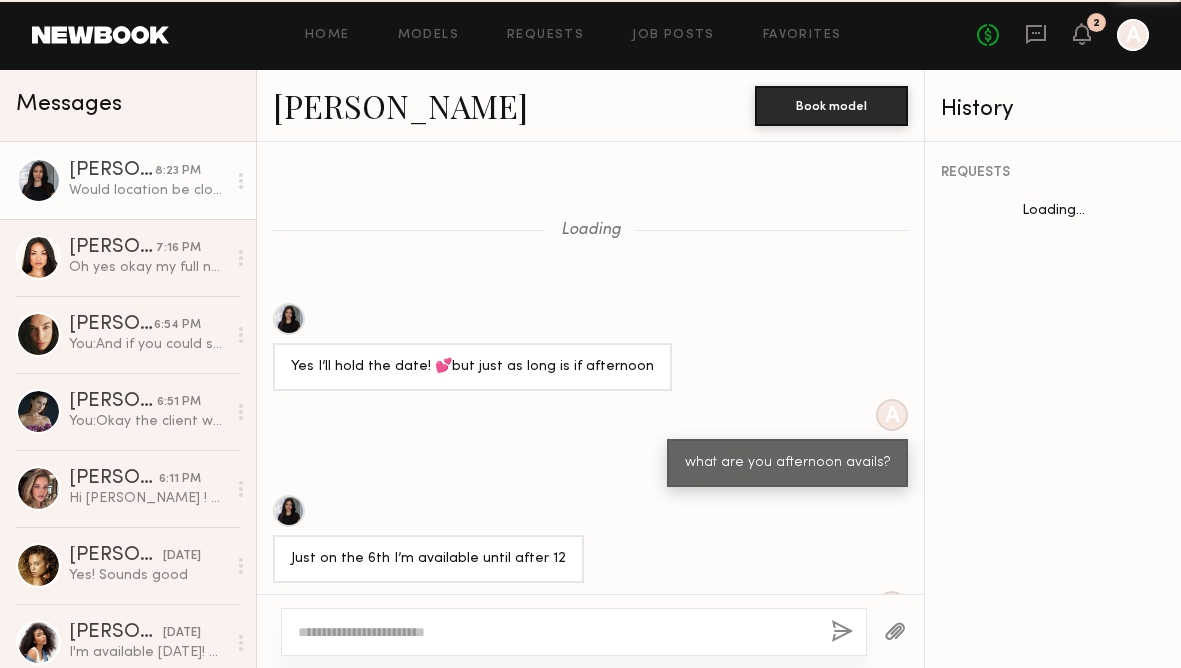 scroll, scrollTop: 960, scrollLeft: 0, axis: vertical 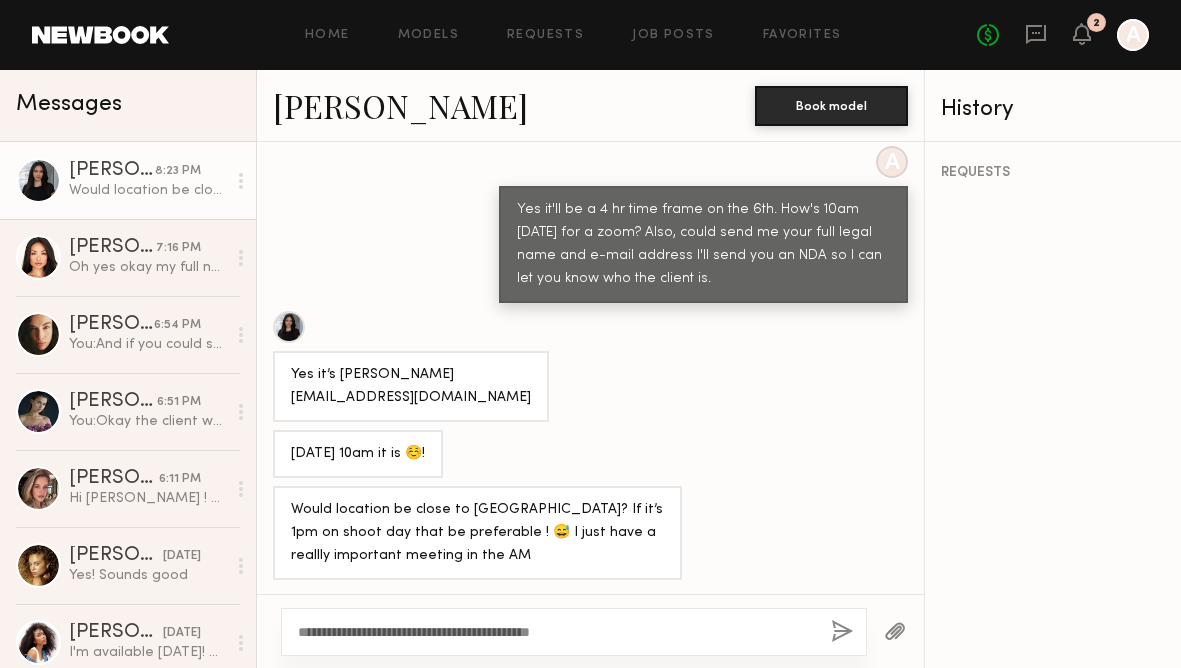 type on "**********" 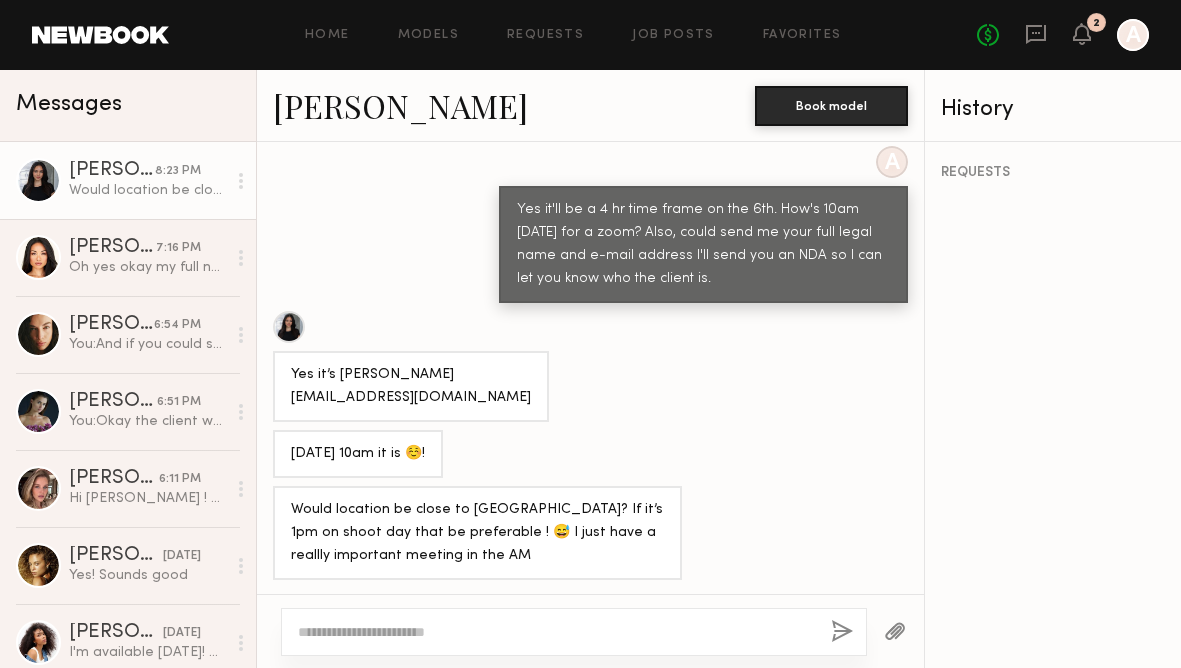 scroll, scrollTop: 1168, scrollLeft: 0, axis: vertical 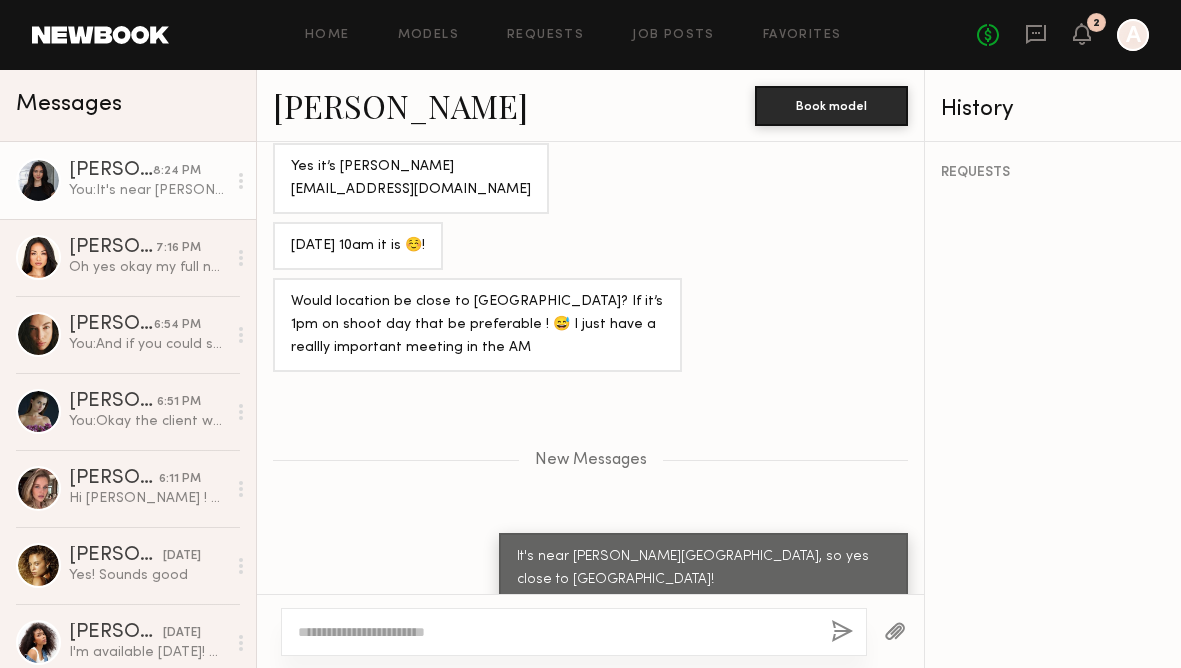 click on "You:  It's near Boyle Heights, so yes close to DTLA!" 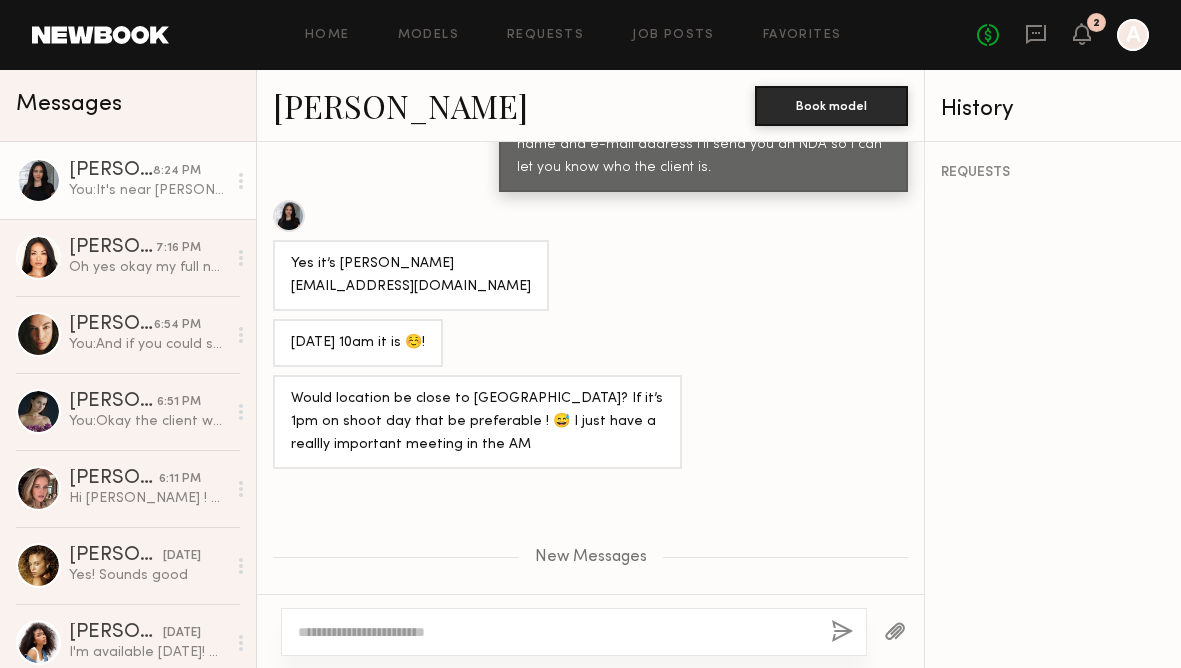 scroll, scrollTop: 1063, scrollLeft: 0, axis: vertical 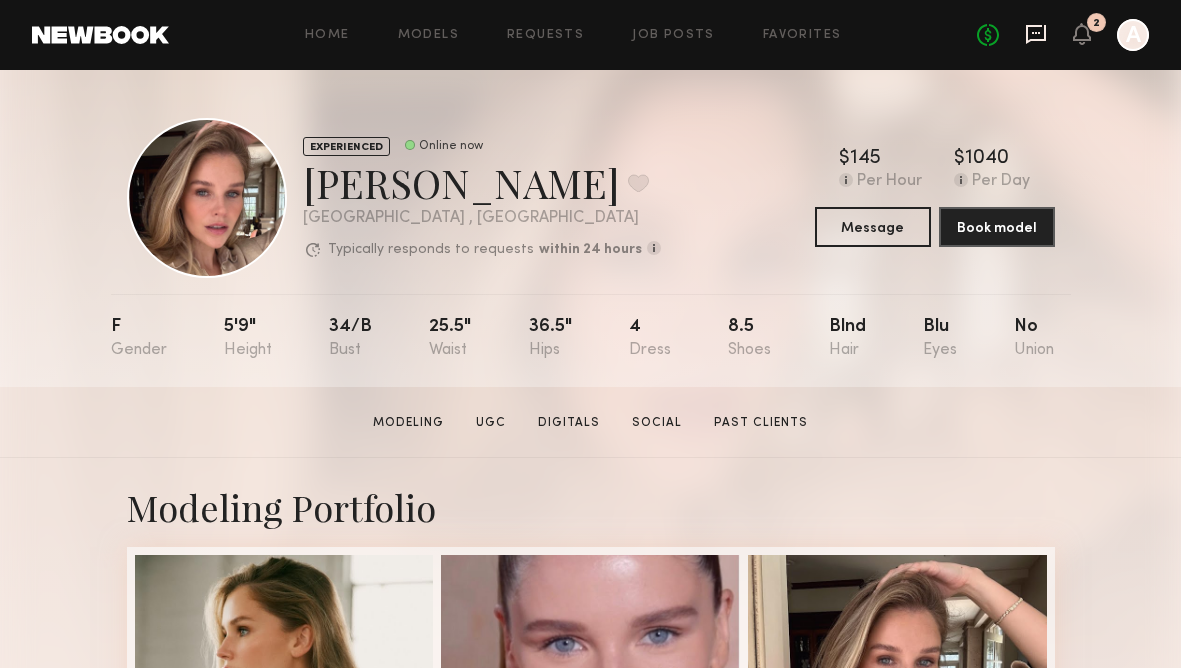 click 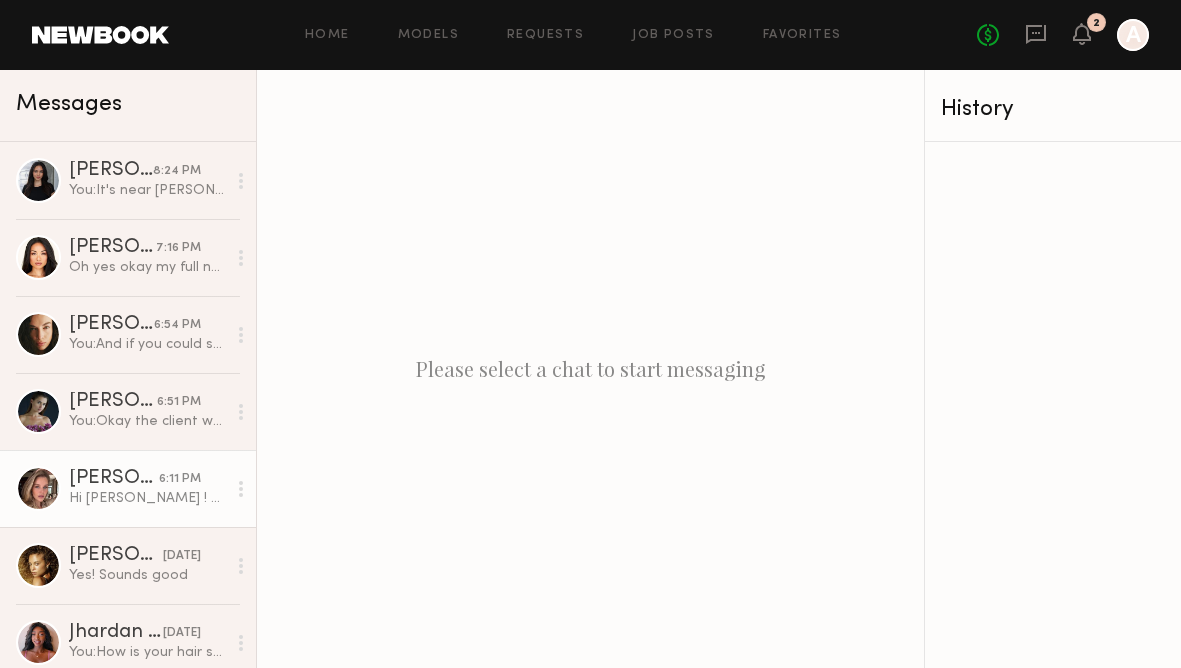 click on "[PERSON_NAME]" 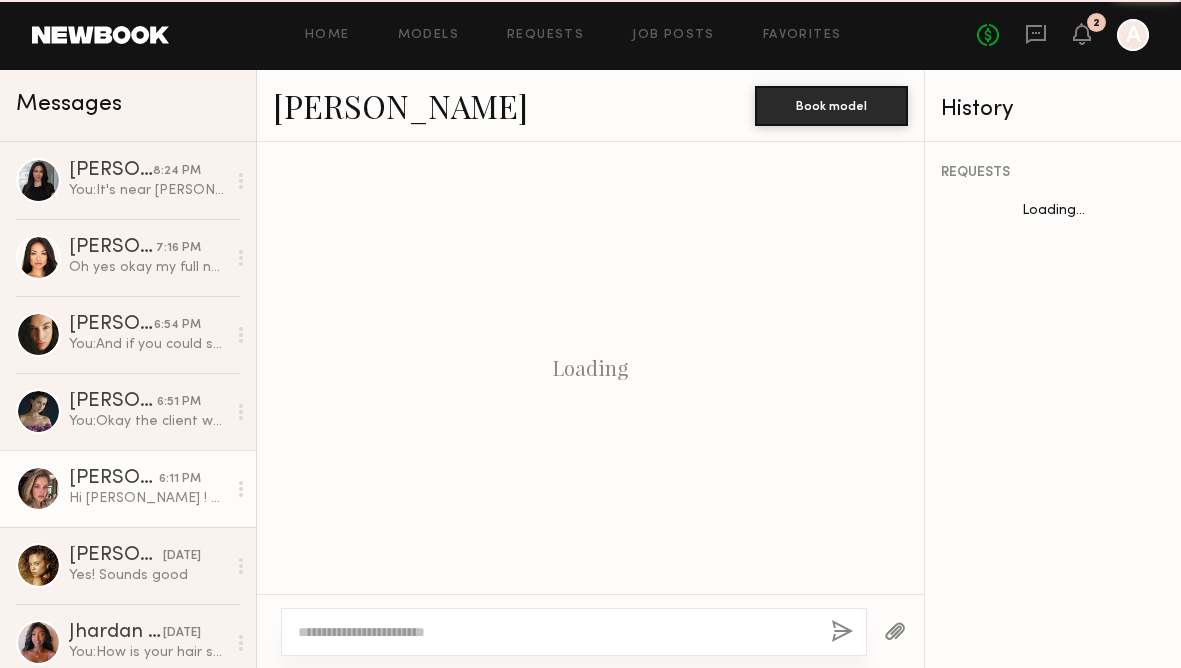 scroll, scrollTop: 1473, scrollLeft: 0, axis: vertical 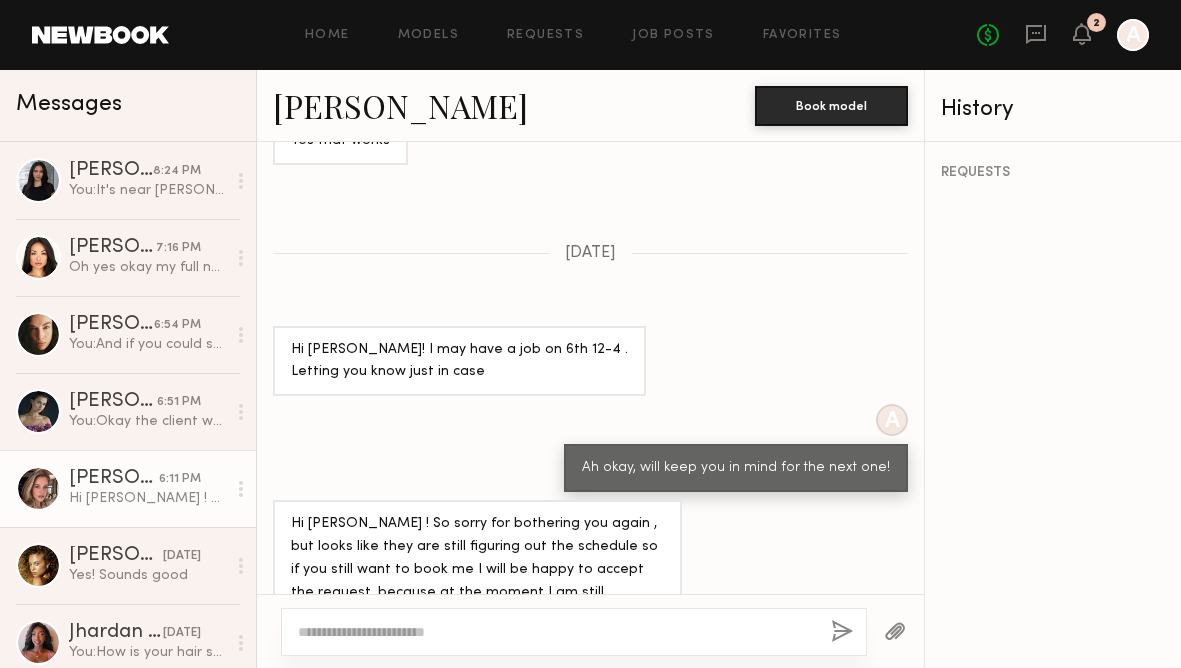 click on "[PERSON_NAME]" 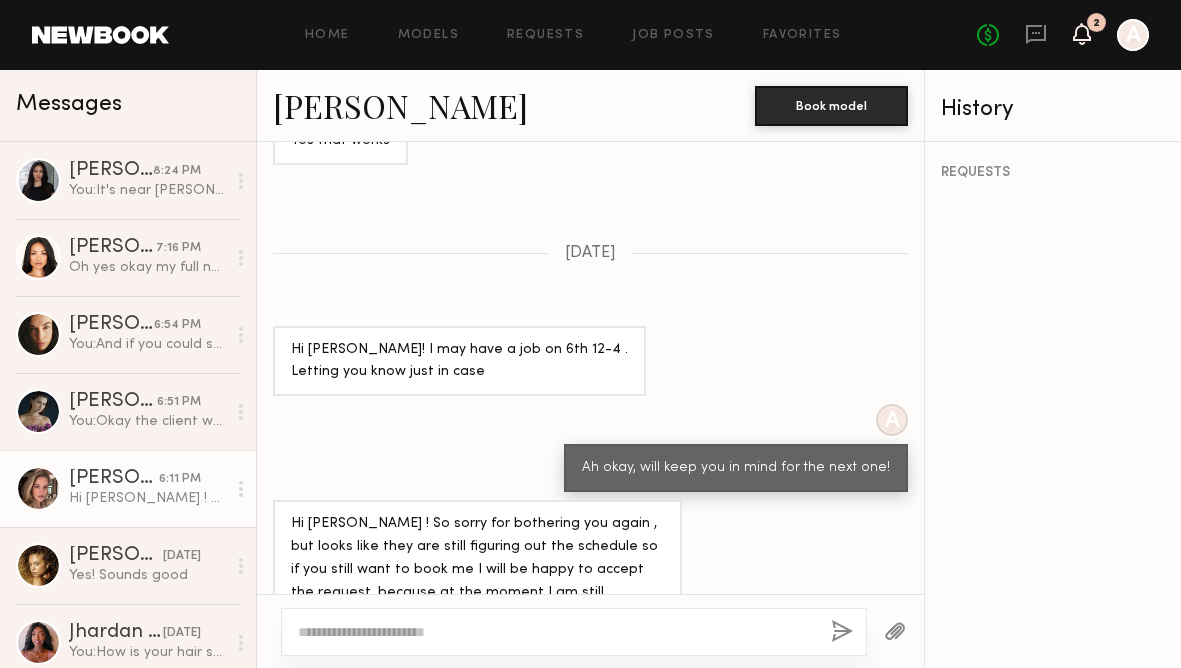 click 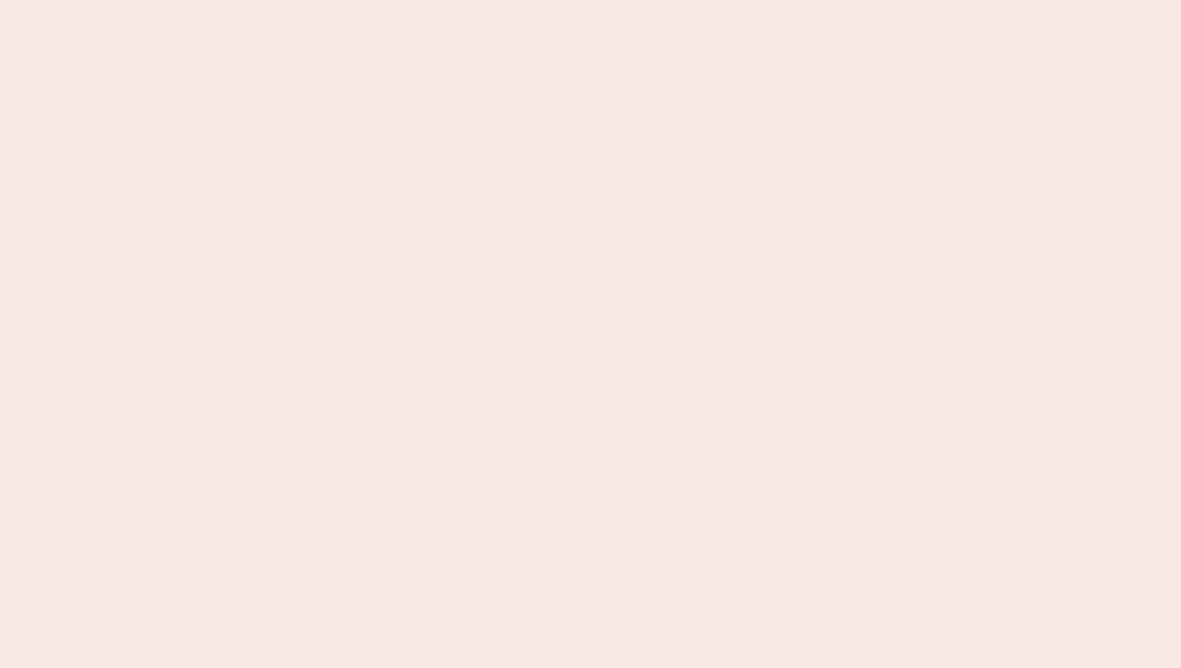 scroll, scrollTop: 0, scrollLeft: 0, axis: both 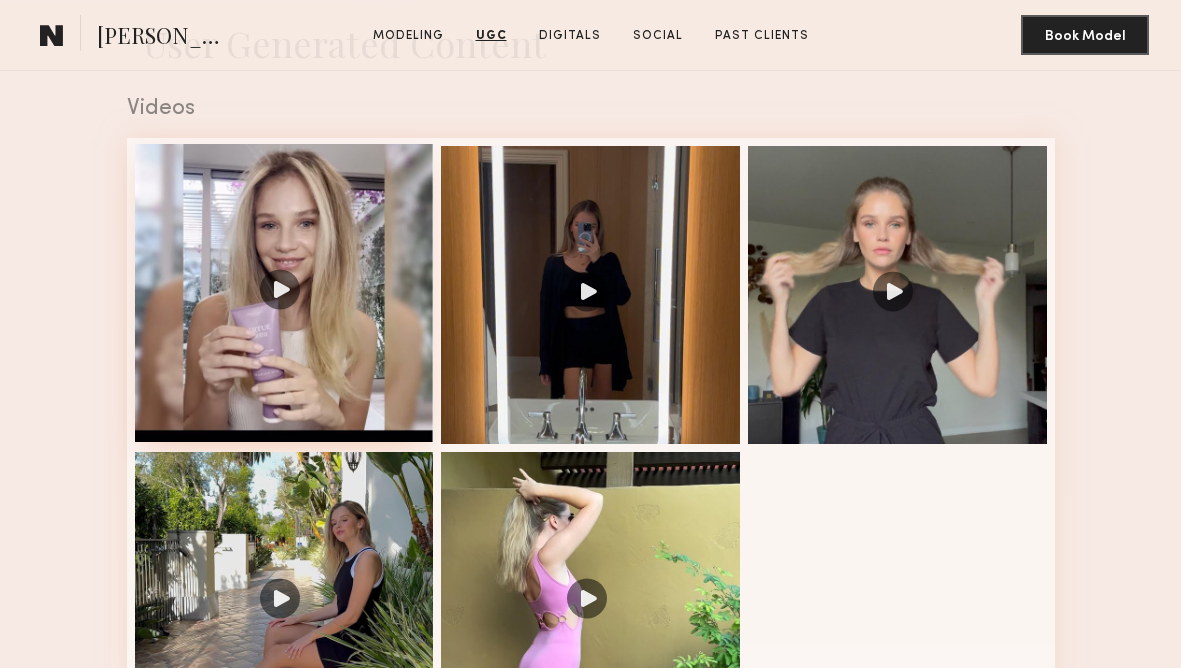 click at bounding box center (284, 293) 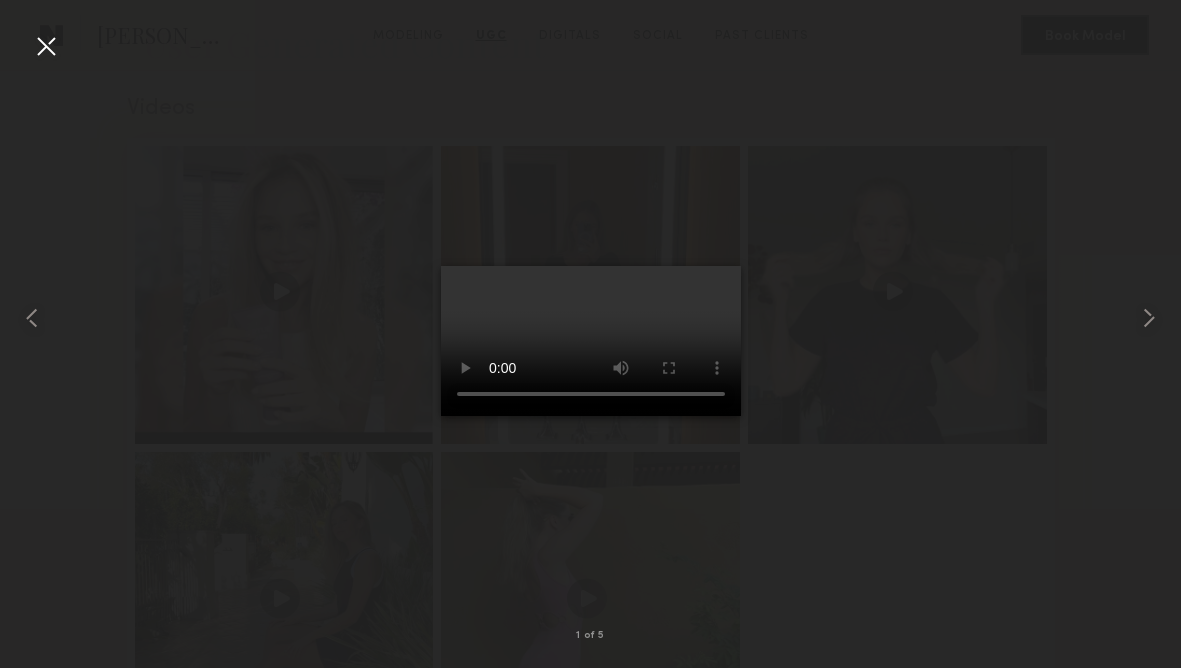 click at bounding box center (46, 46) 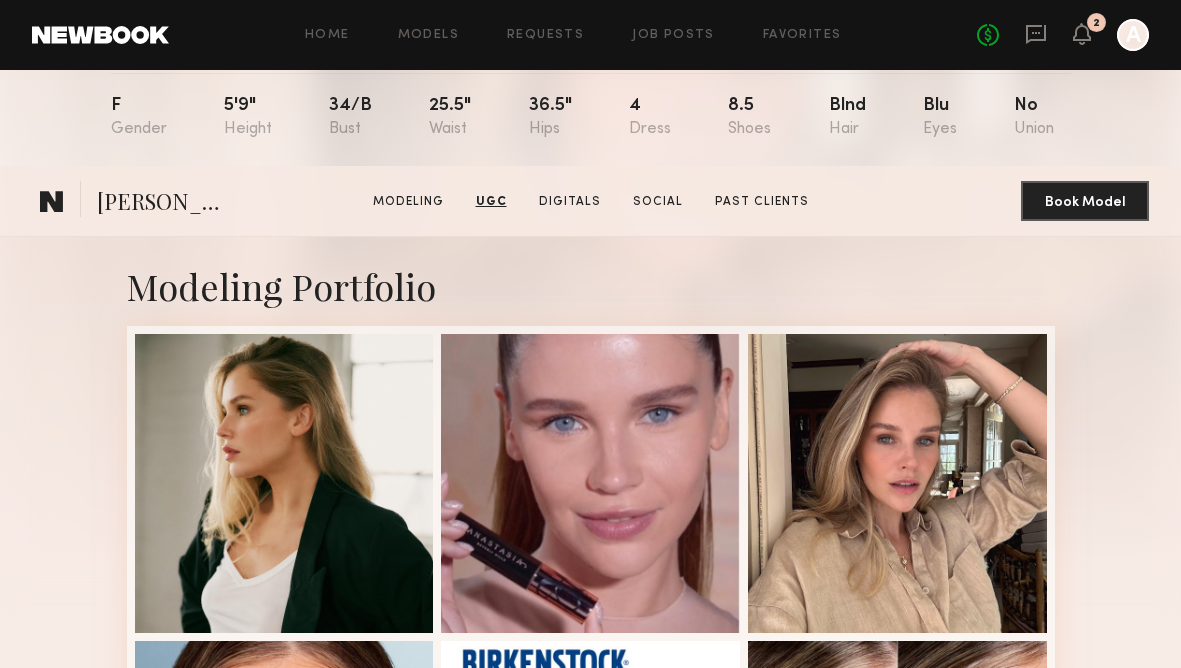 scroll, scrollTop: 0, scrollLeft: 0, axis: both 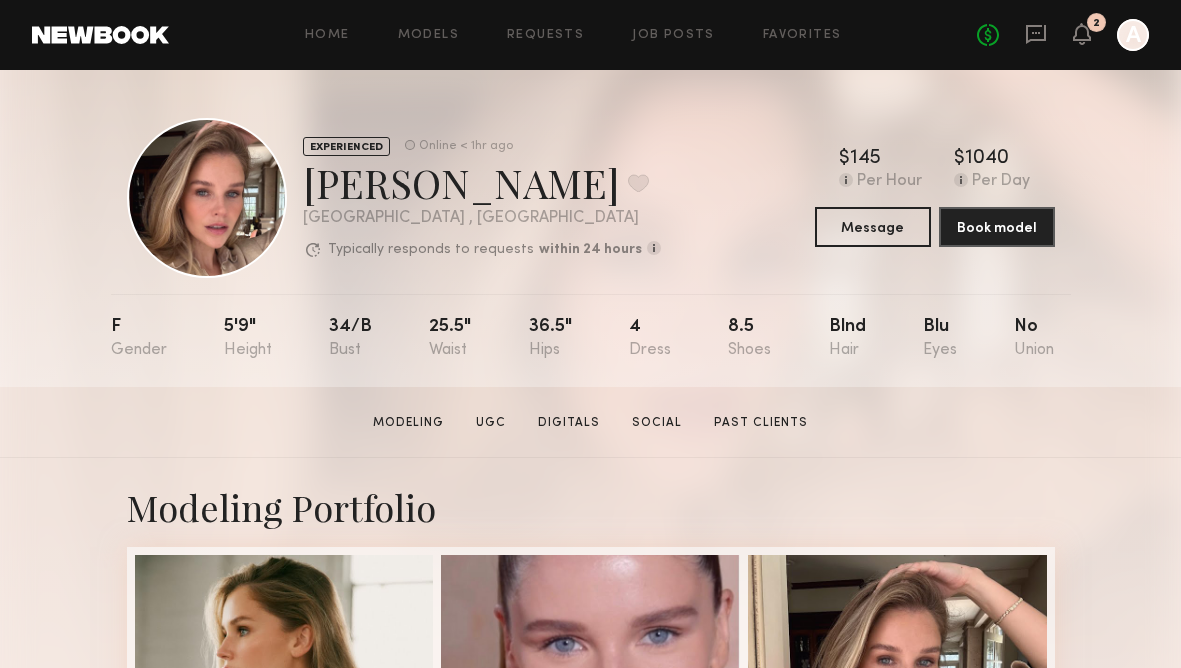 click on "No fees up to $5,000 2 A" 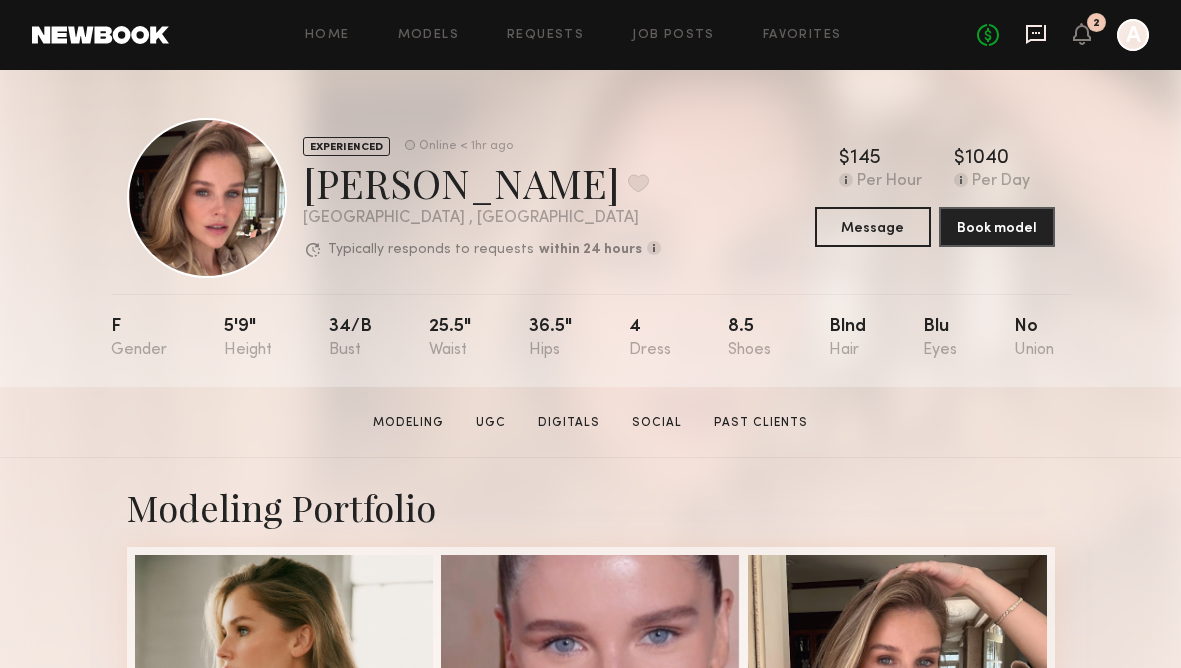 click 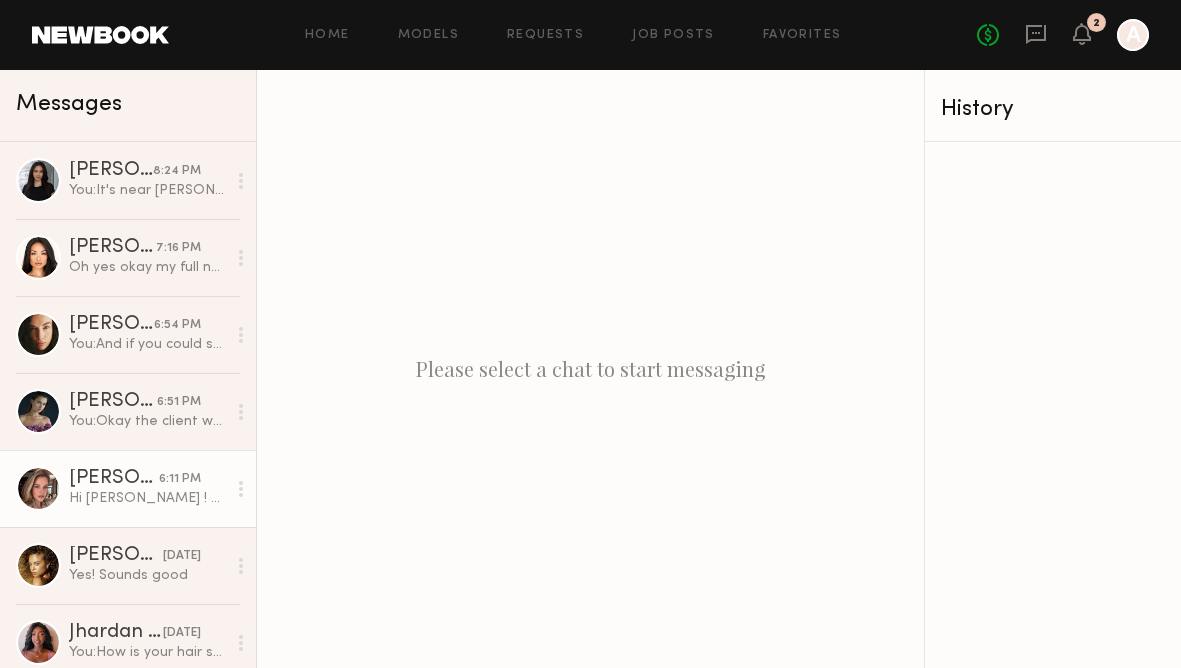 click on "Hi [PERSON_NAME] ! So sorry for bothering you again , but looks like they are still figuring out the schedule so if you  still want to book me I will be happy to accept the request, because at the moment I am still available
Just let me know and I ll book out the date  for you" 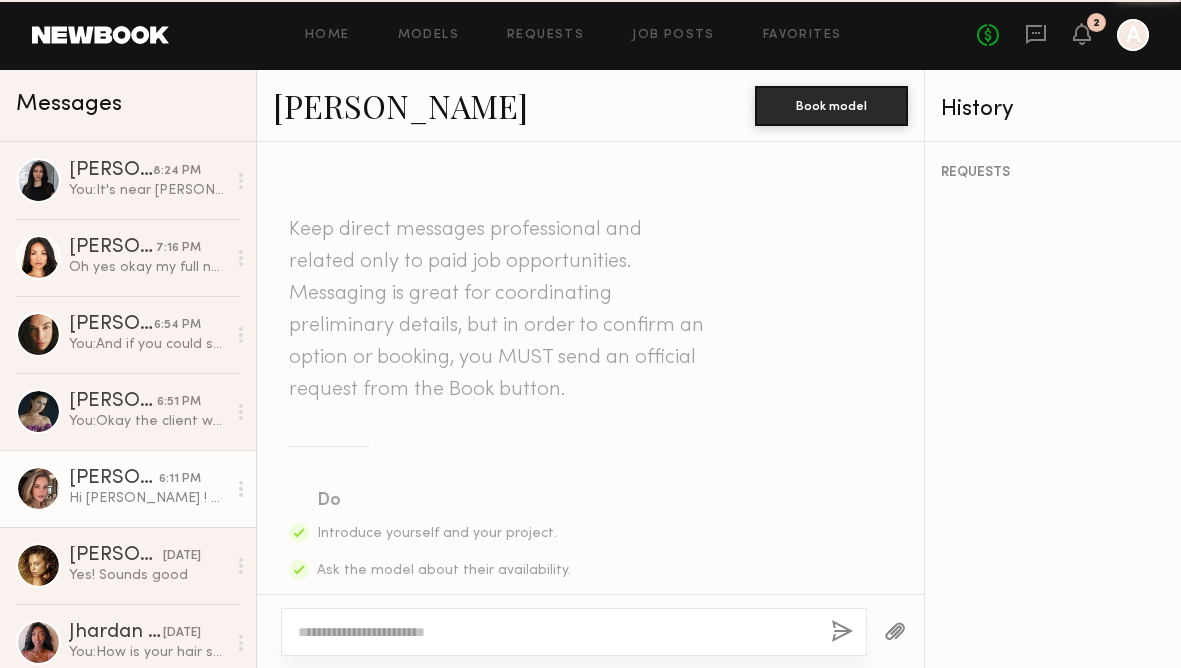 scroll, scrollTop: 1473, scrollLeft: 0, axis: vertical 